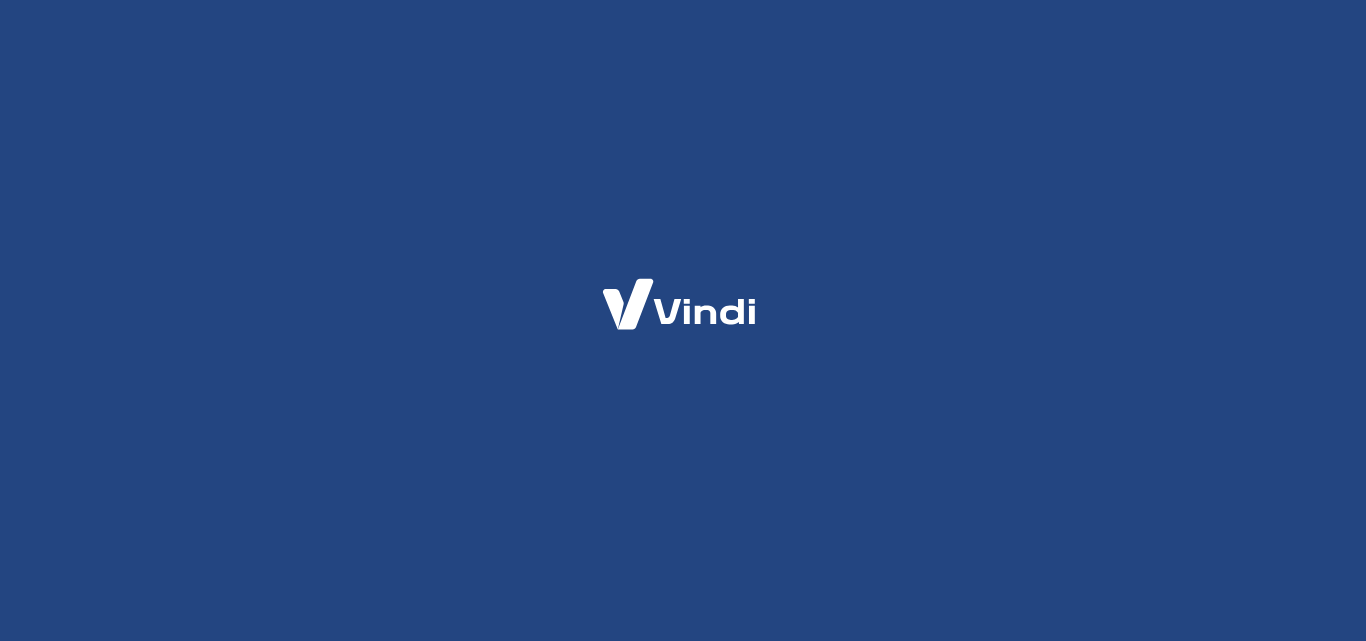 scroll, scrollTop: 0, scrollLeft: 0, axis: both 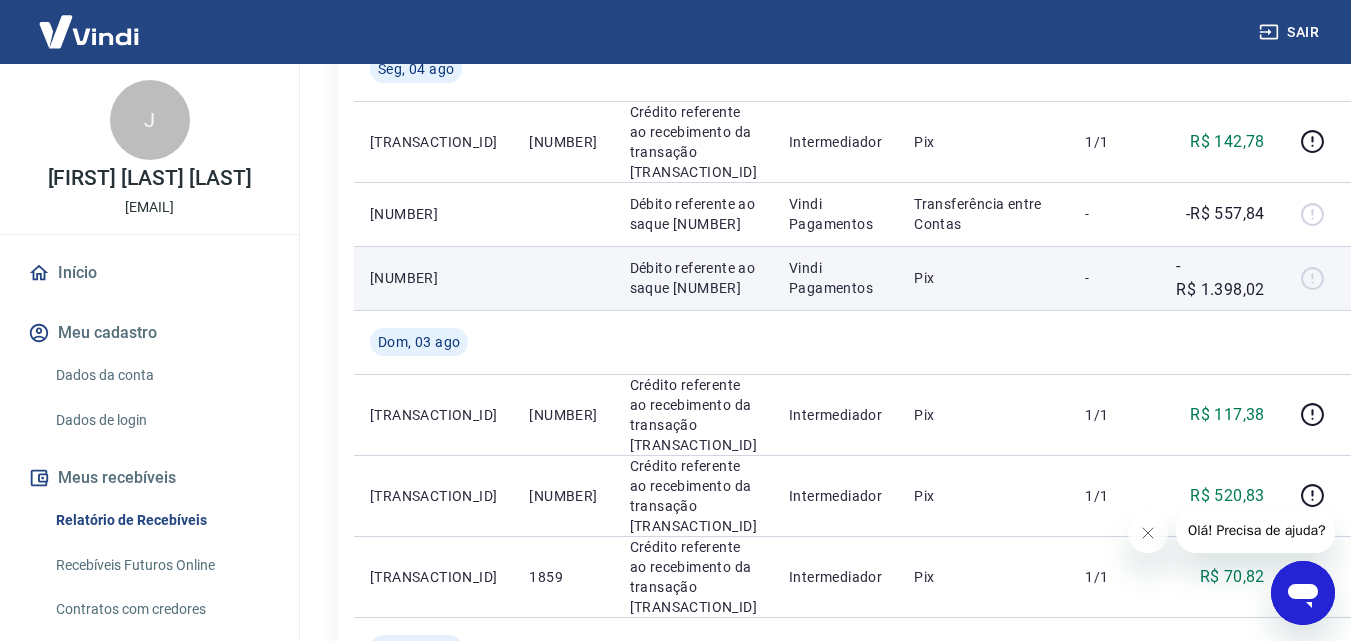 click on "-" at bounding box center (1114, 278) 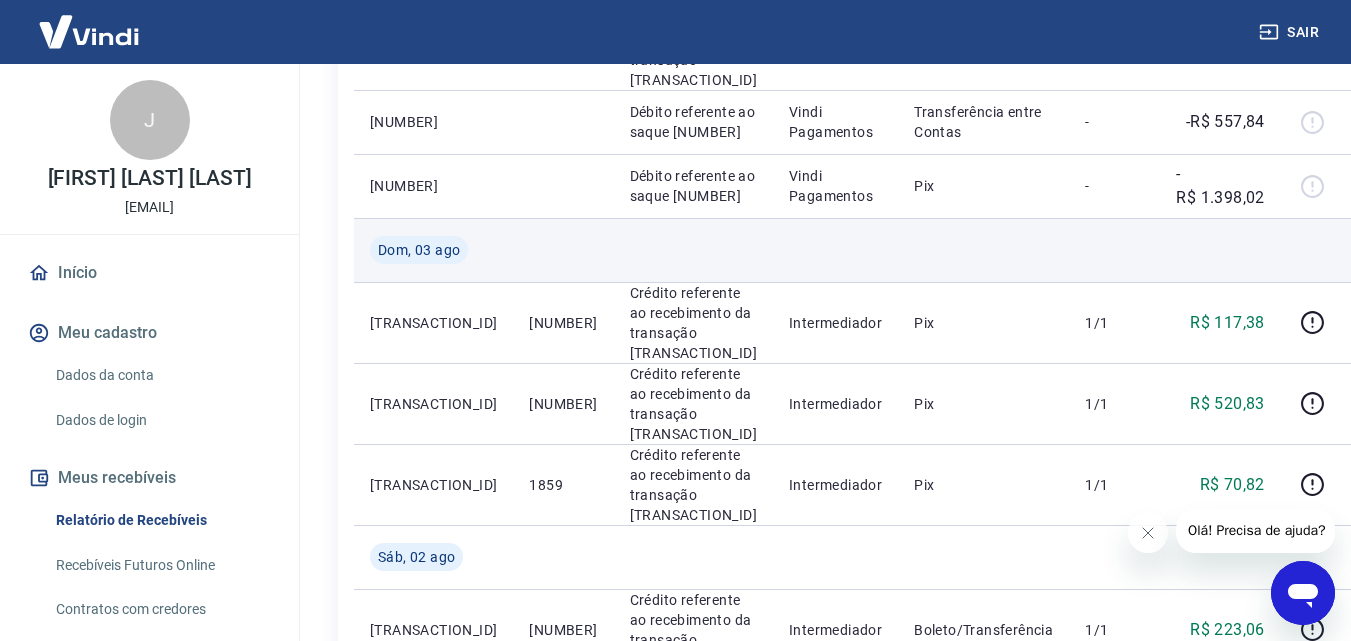 scroll, scrollTop: 600, scrollLeft: 0, axis: vertical 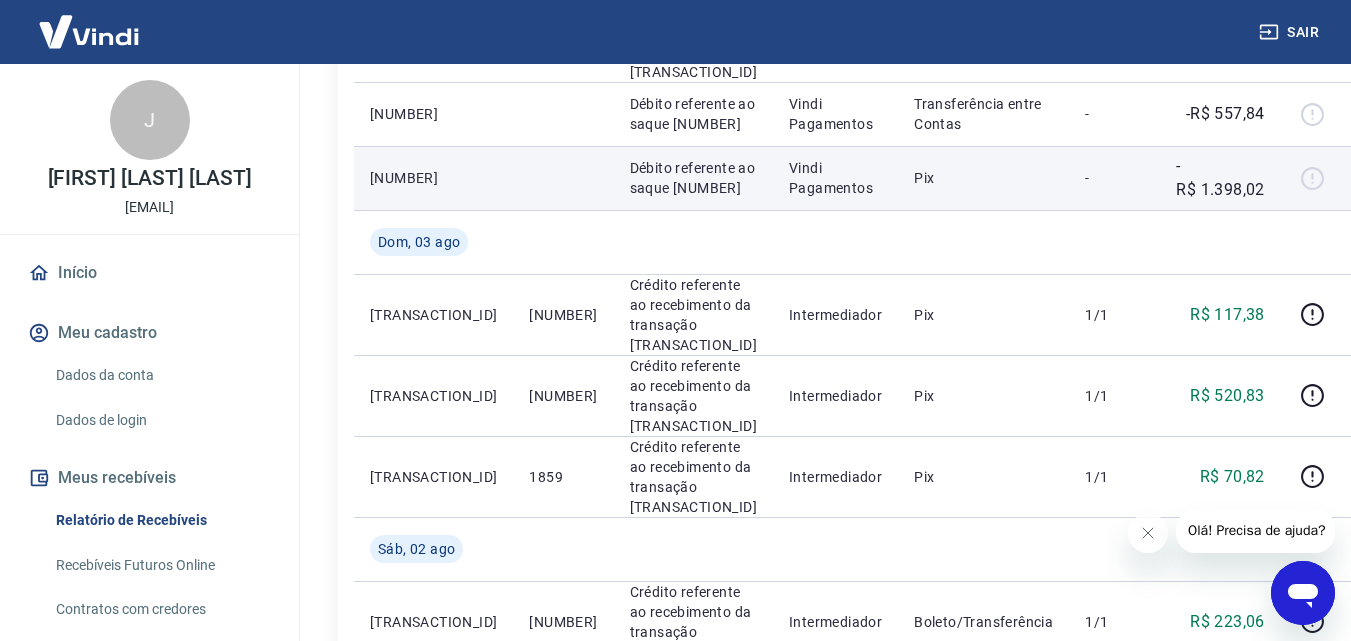 click on "Pix" at bounding box center [983, 178] 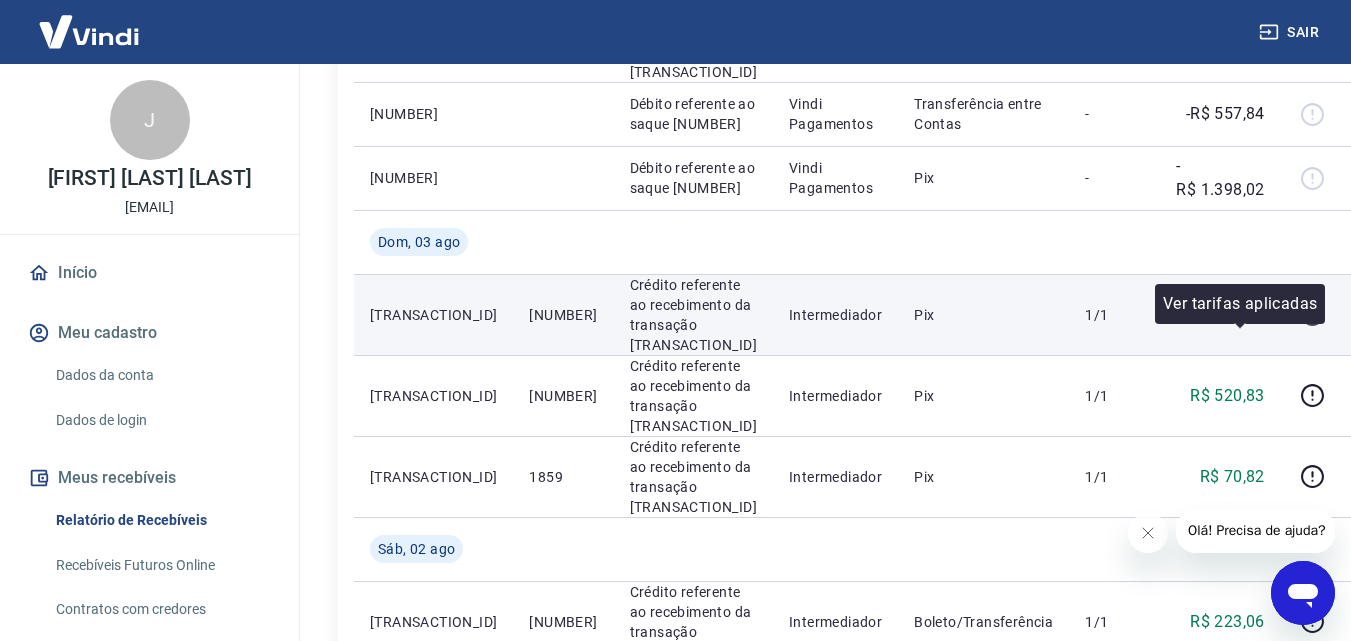 click at bounding box center (1313, 315) 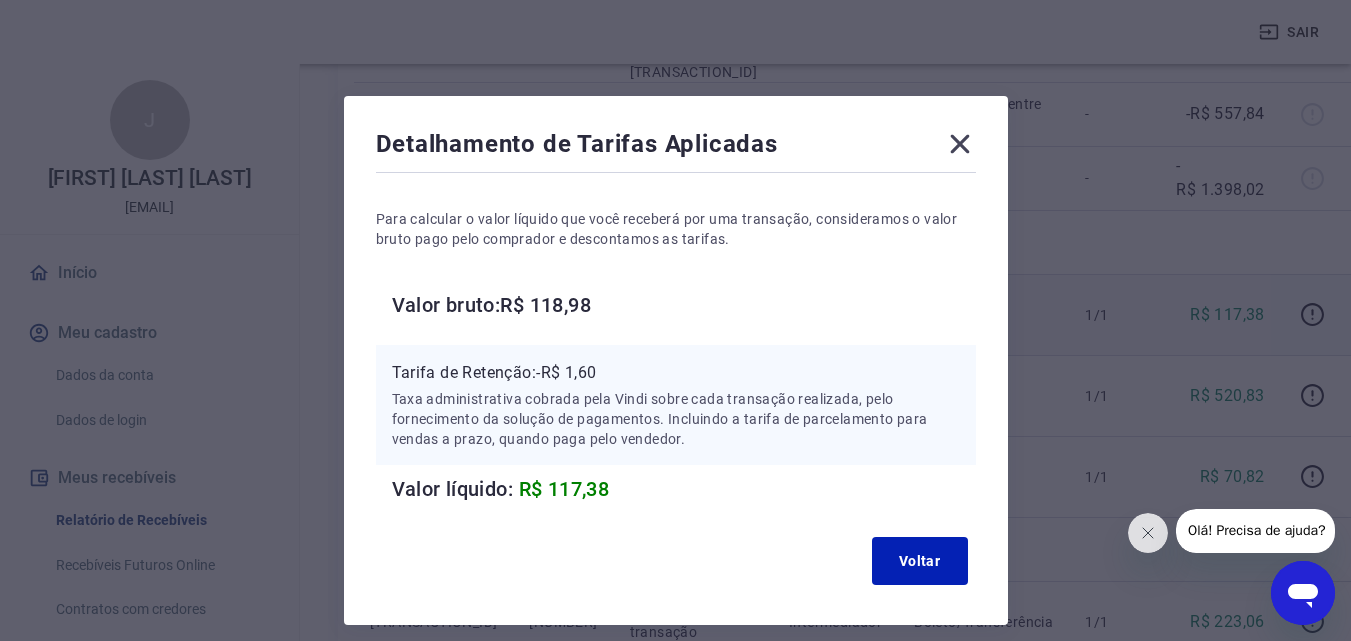 click 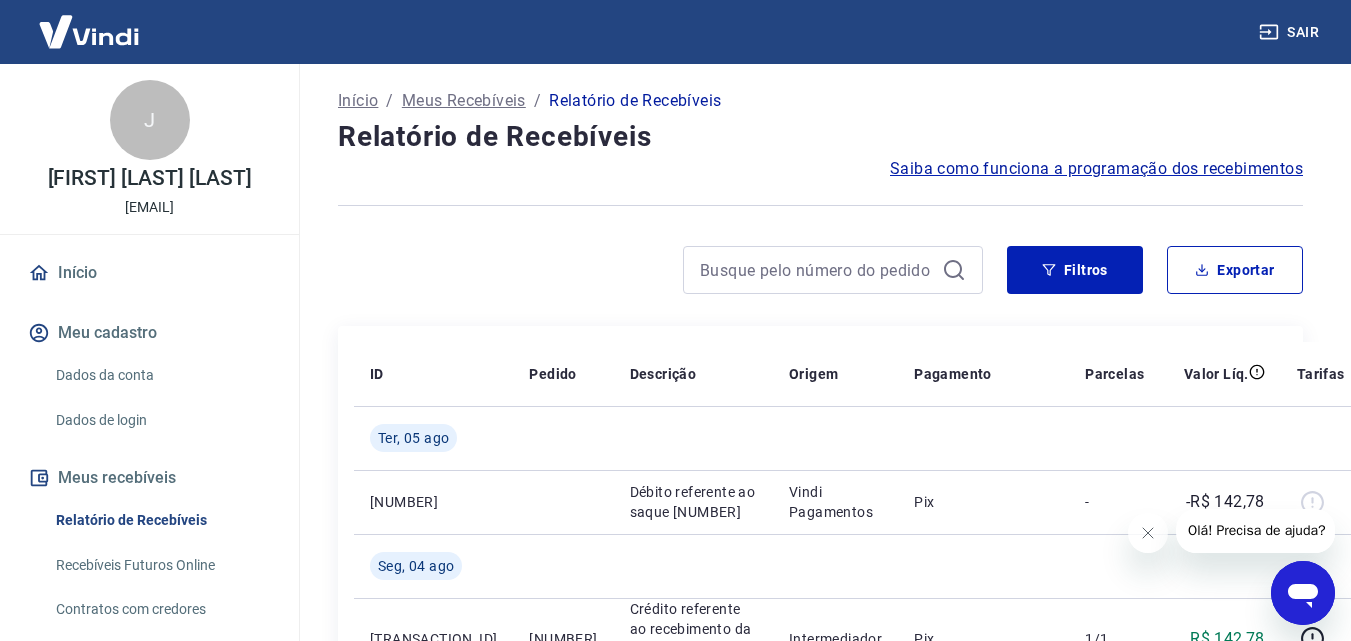scroll, scrollTop: 0, scrollLeft: 0, axis: both 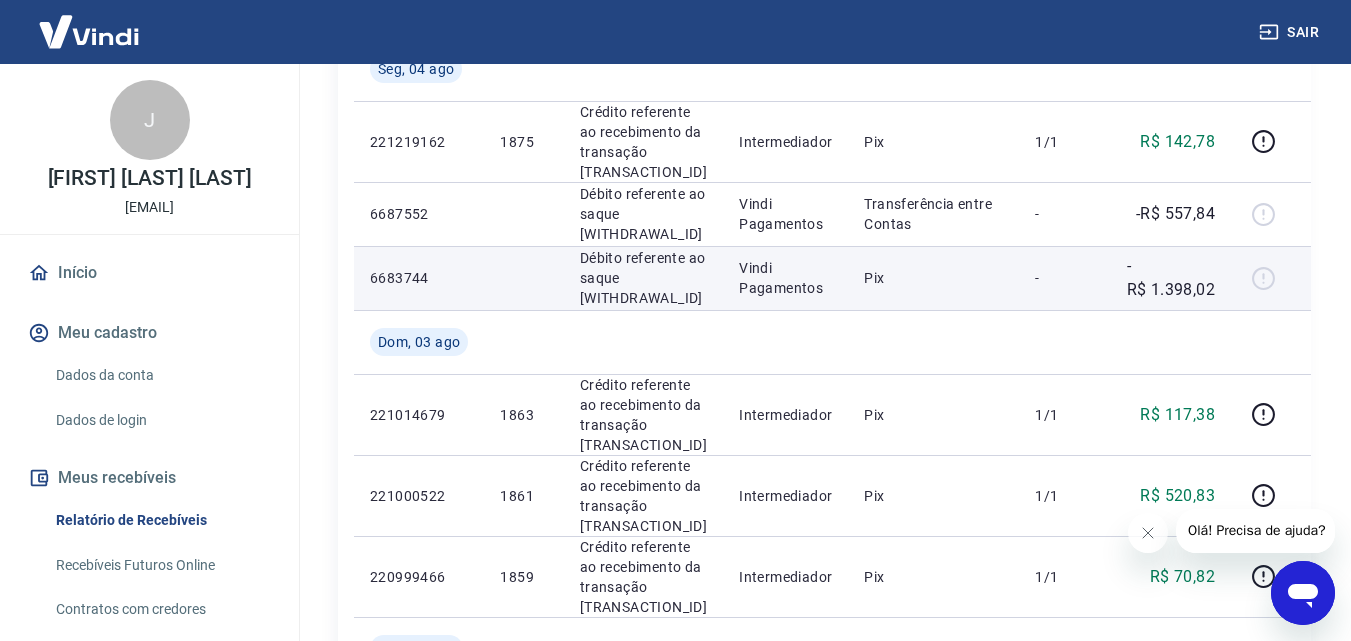 click at bounding box center [1271, 278] 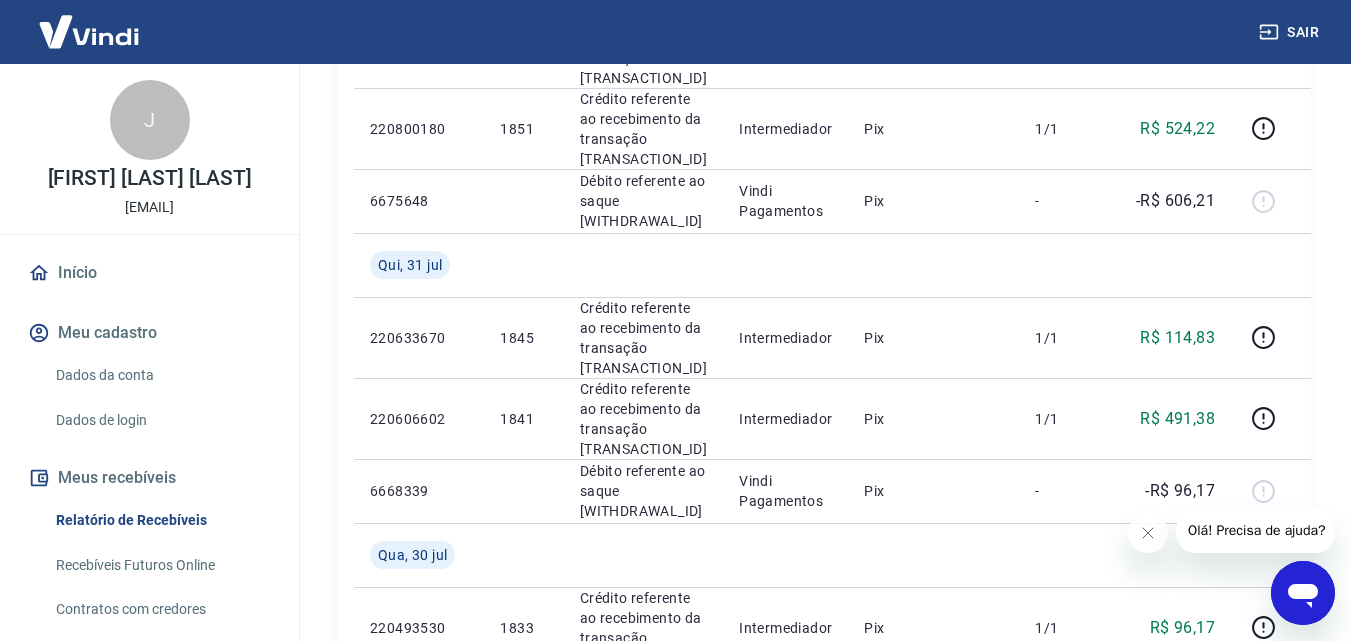 scroll, scrollTop: 1300, scrollLeft: 0, axis: vertical 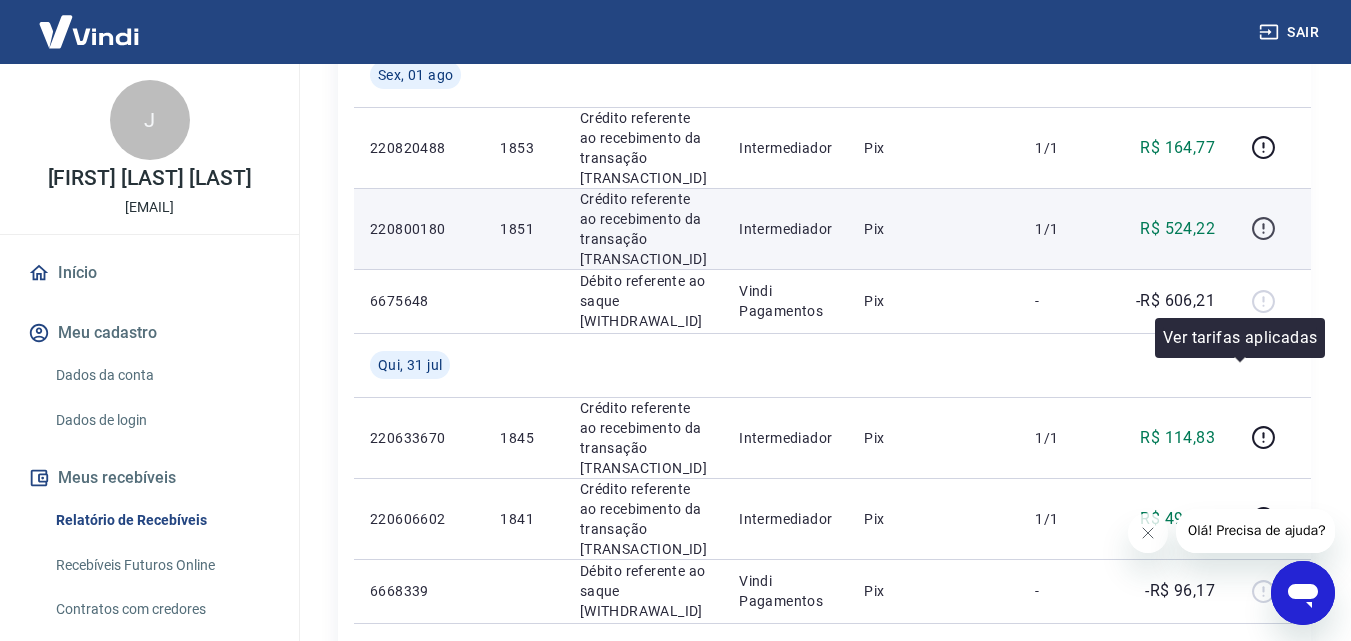 click 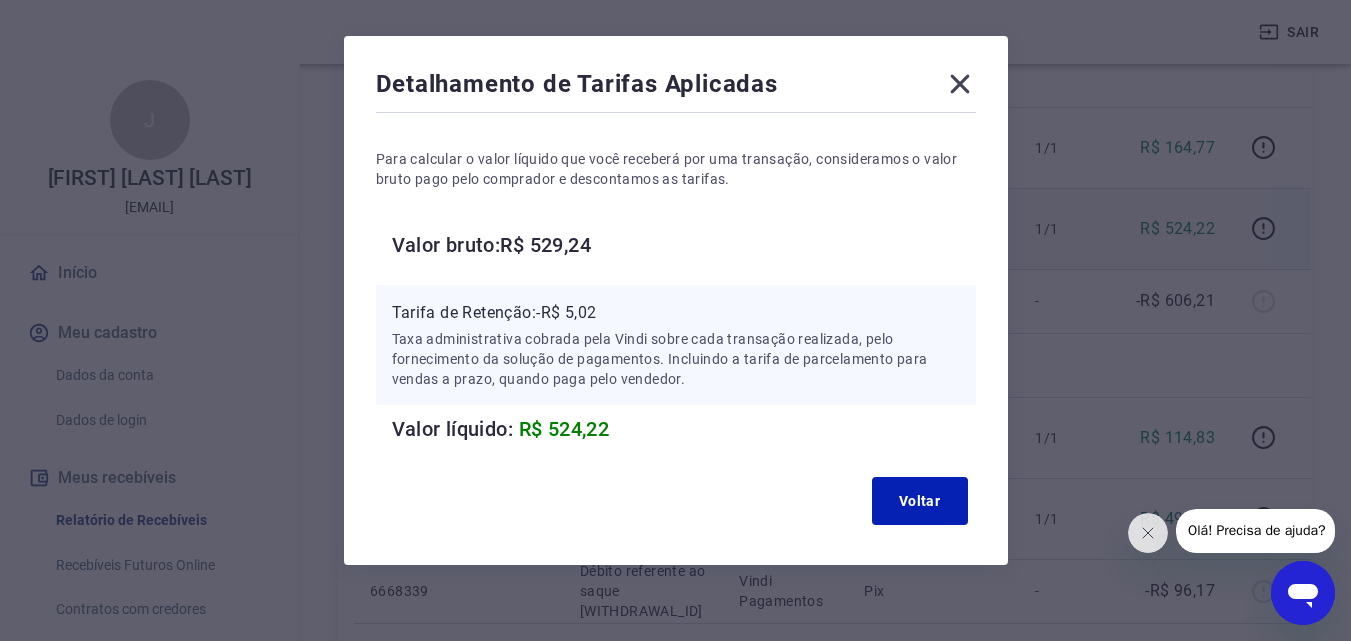 scroll, scrollTop: 0, scrollLeft: 0, axis: both 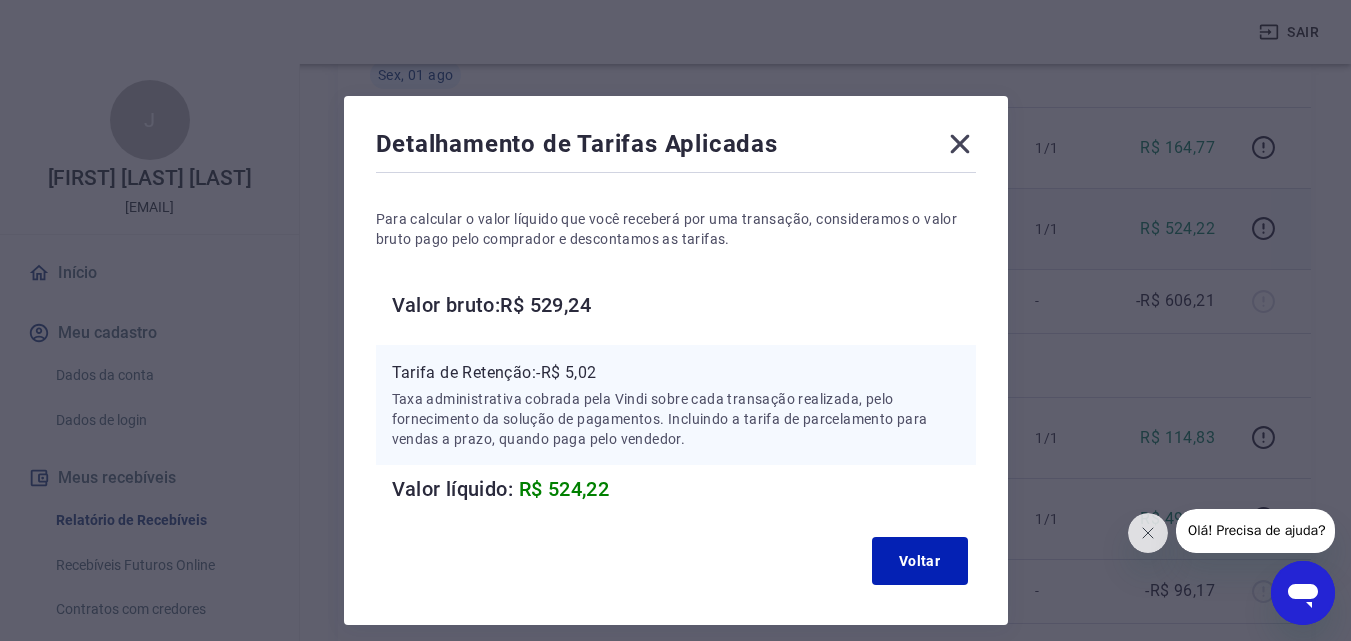 click 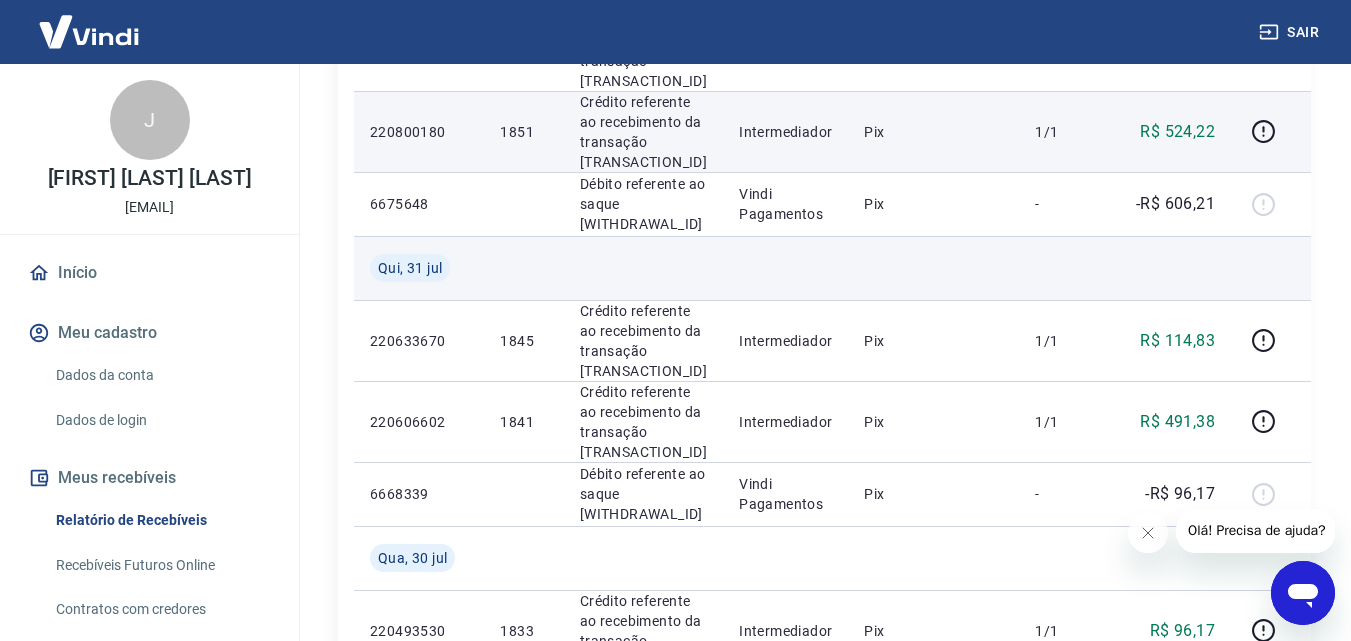 scroll, scrollTop: 1400, scrollLeft: 0, axis: vertical 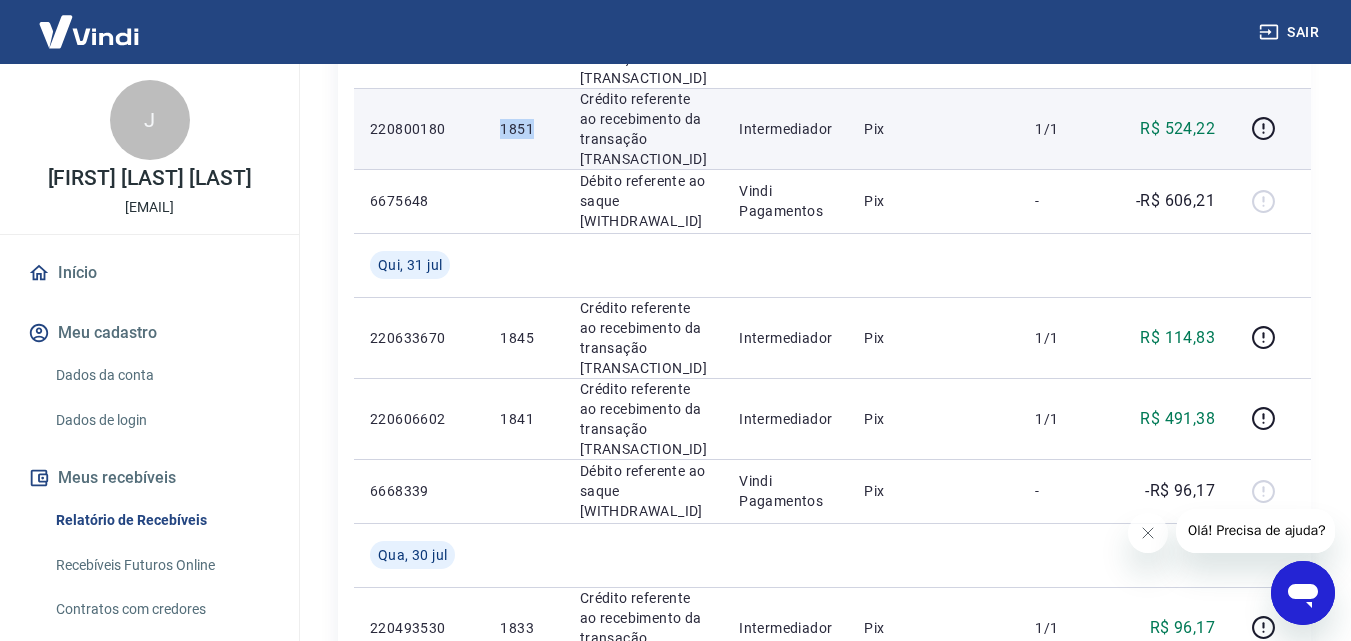 drag, startPoint x: 502, startPoint y: 280, endPoint x: 538, endPoint y: 284, distance: 36.221542 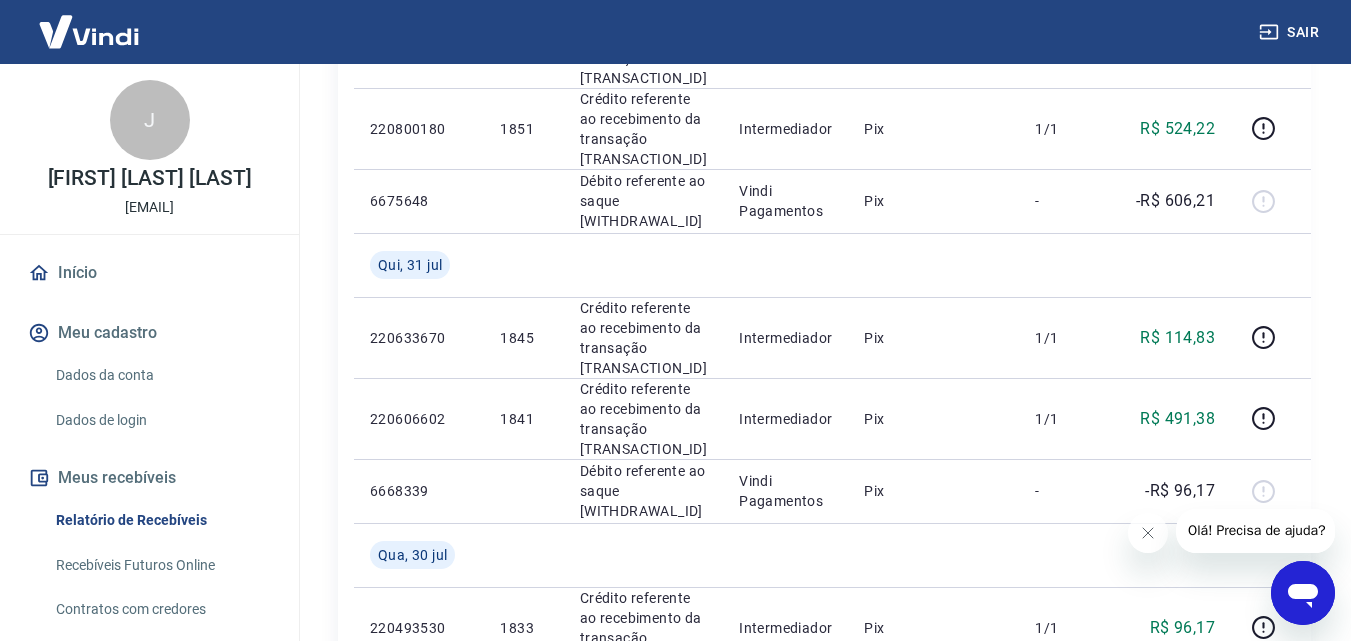 drag, startPoint x: 492, startPoint y: 184, endPoint x: 294, endPoint y: 261, distance: 212.44528 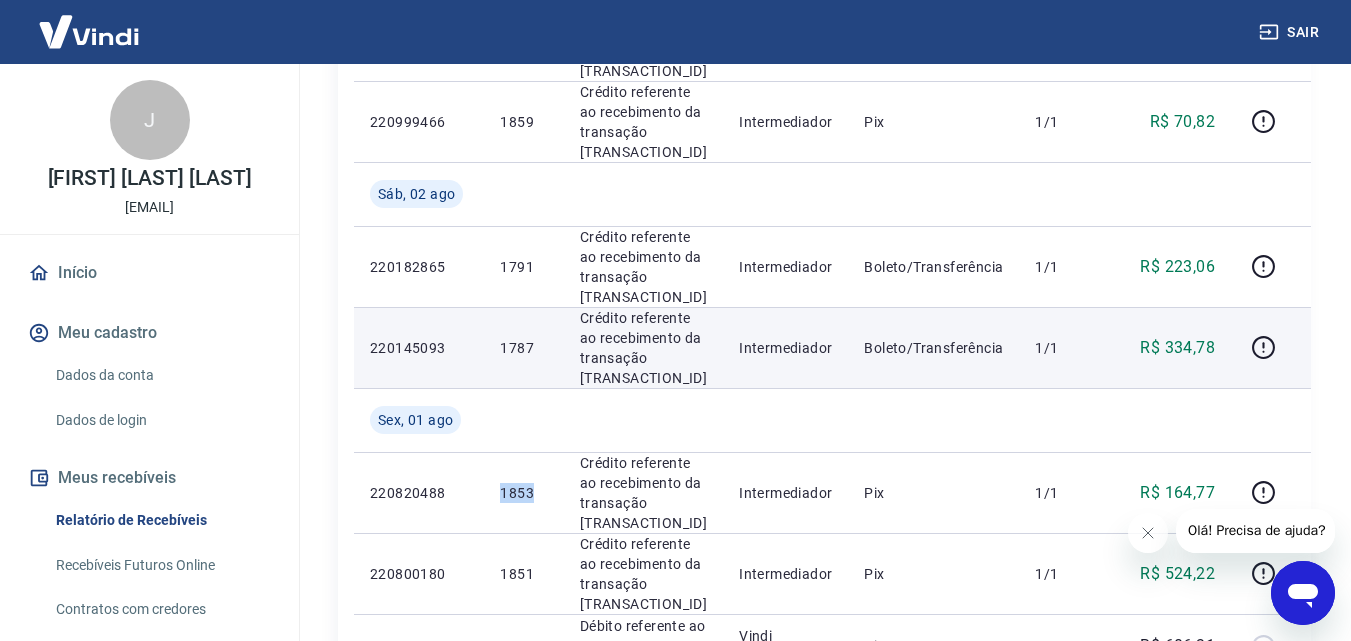 scroll, scrollTop: 1000, scrollLeft: 0, axis: vertical 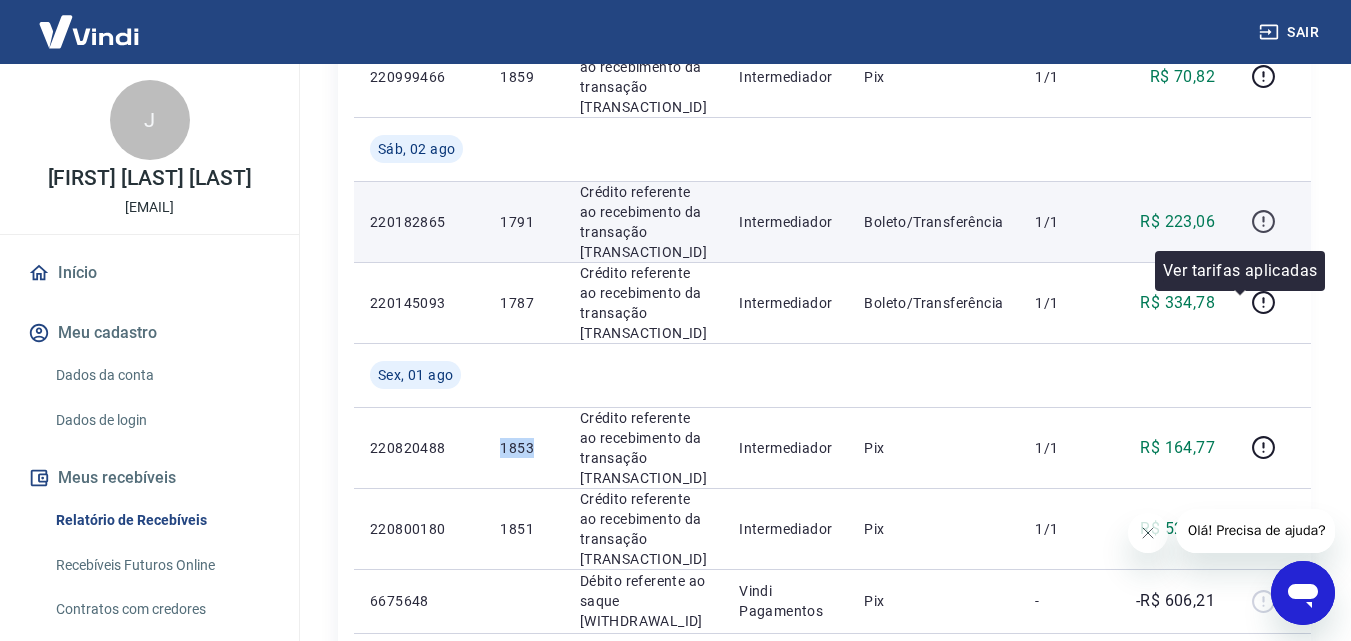 click 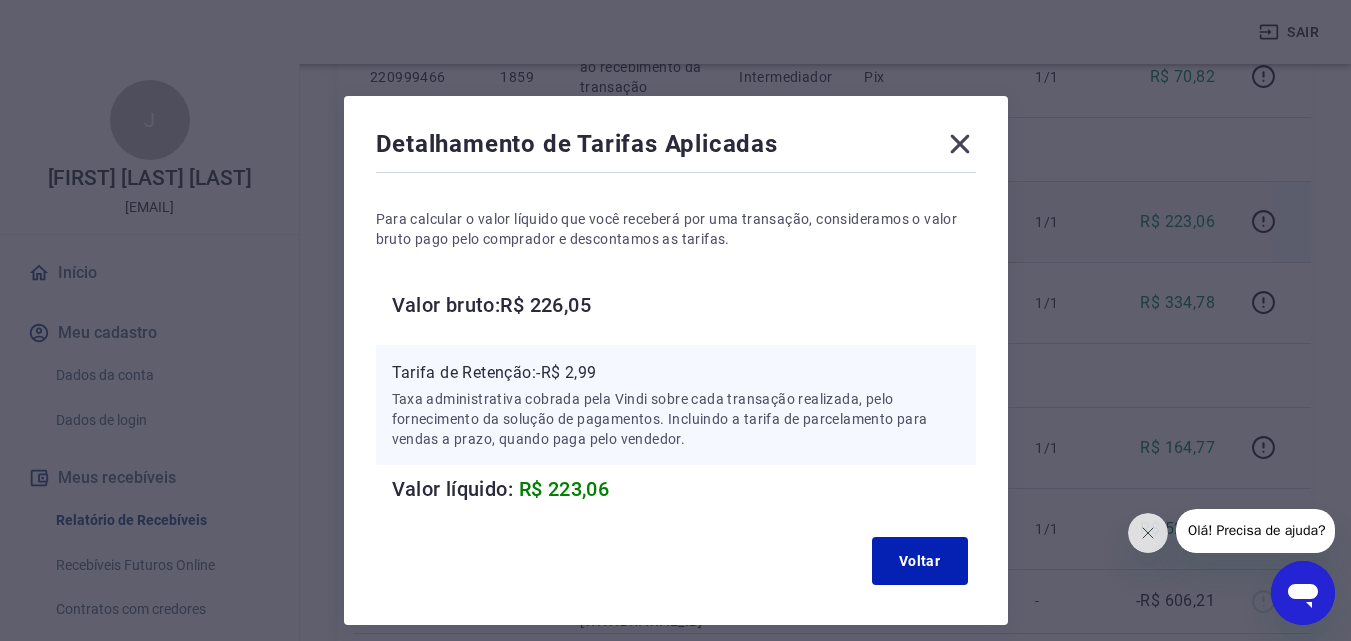 drag, startPoint x: 959, startPoint y: 114, endPoint x: 959, endPoint y: 129, distance: 15 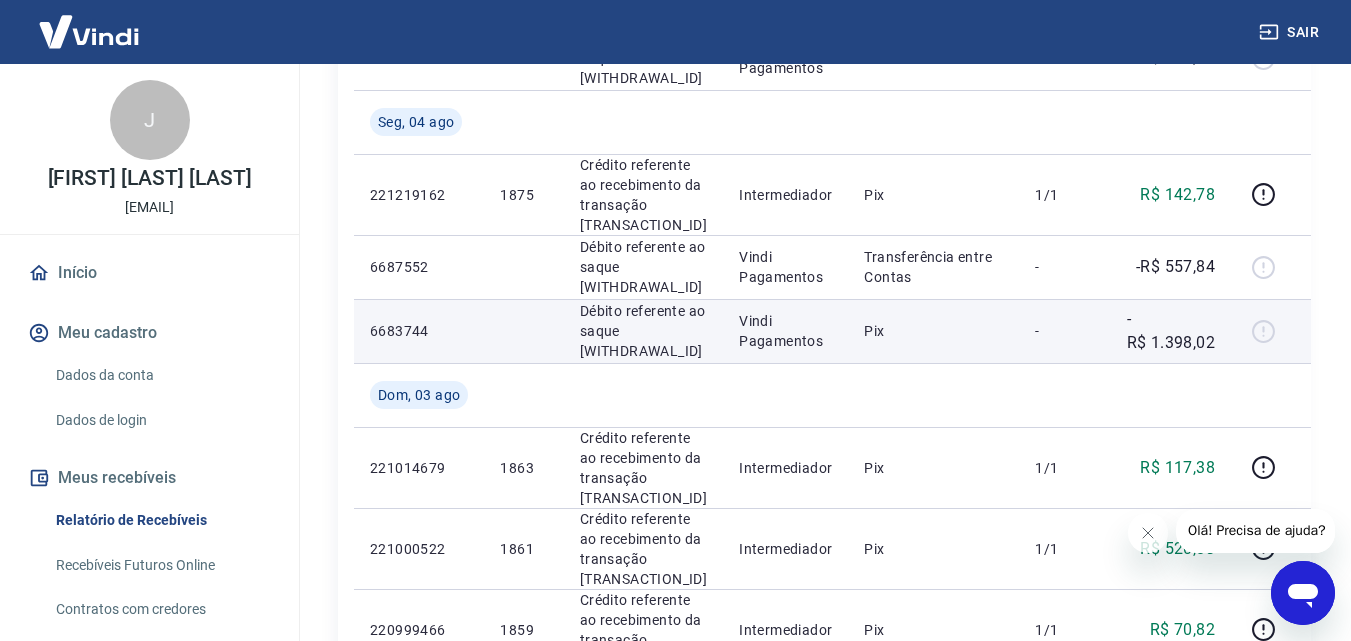 scroll, scrollTop: 400, scrollLeft: 0, axis: vertical 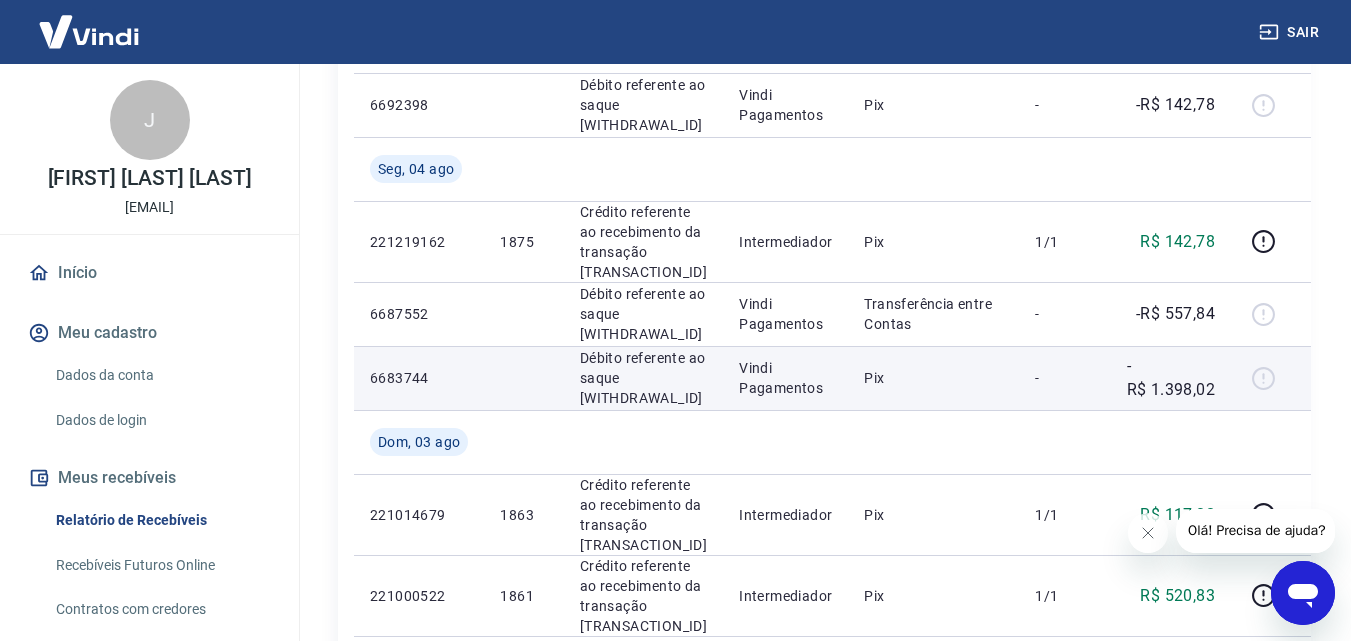 click at bounding box center [1271, 378] 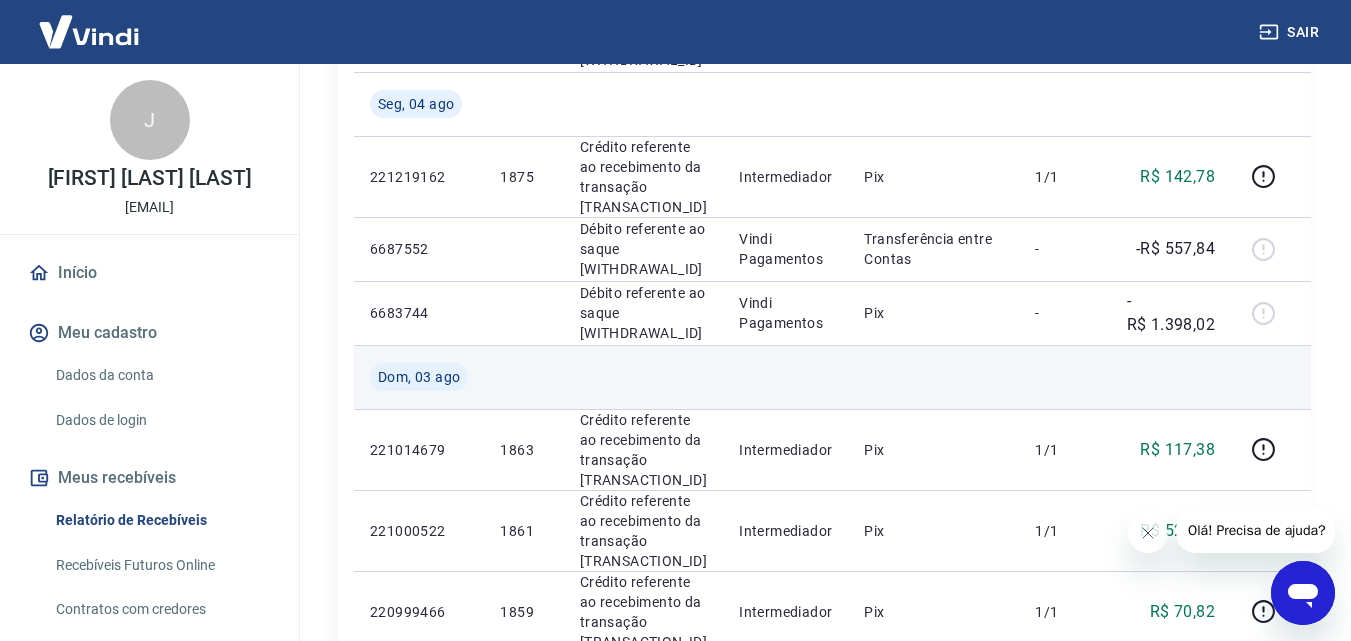 scroll, scrollTop: 500, scrollLeft: 0, axis: vertical 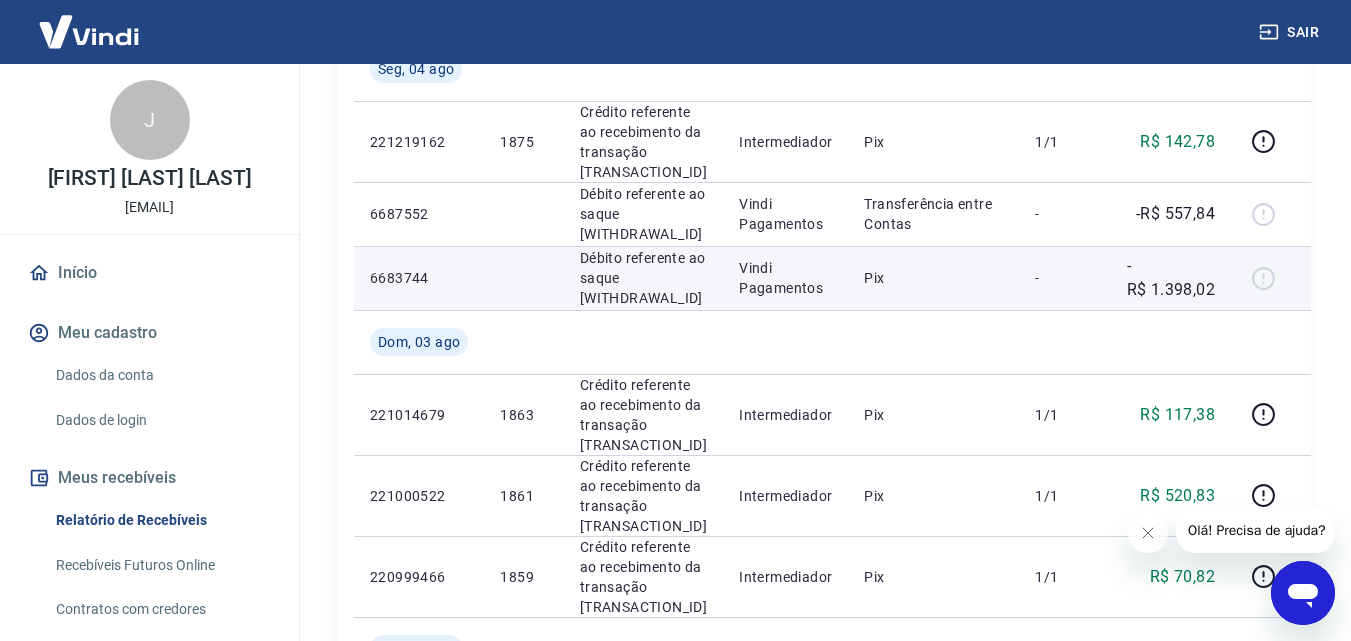 click at bounding box center [1271, 278] 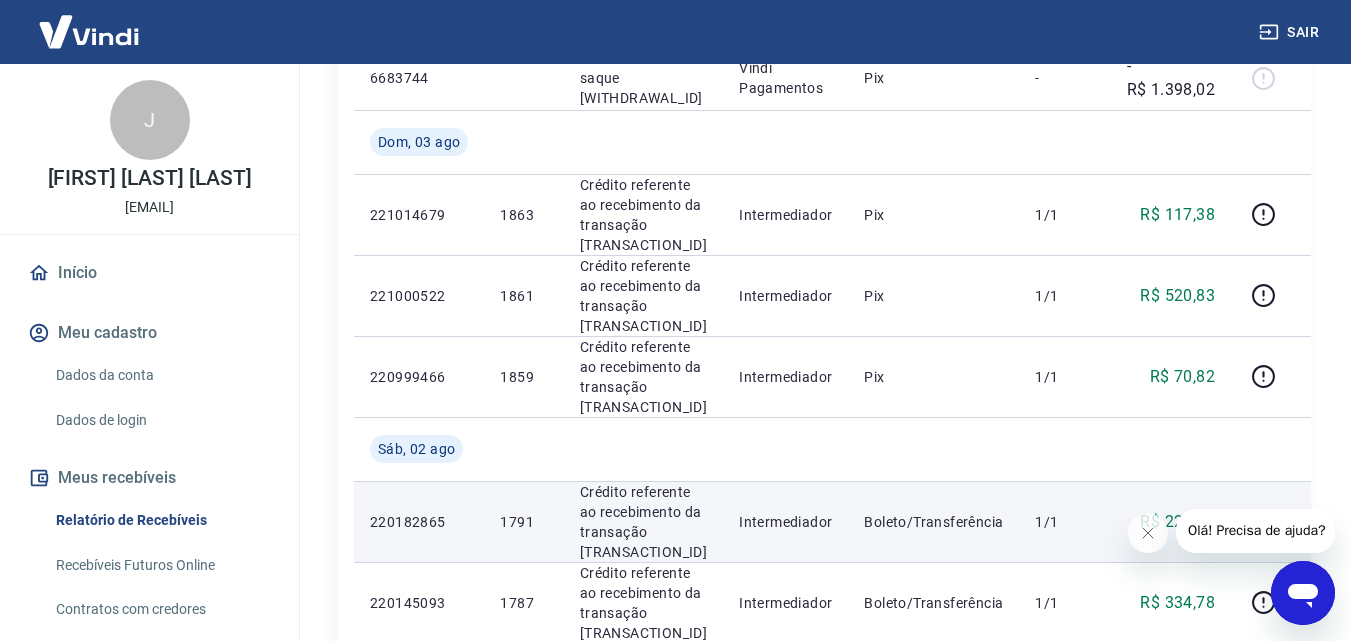 scroll, scrollTop: 500, scrollLeft: 0, axis: vertical 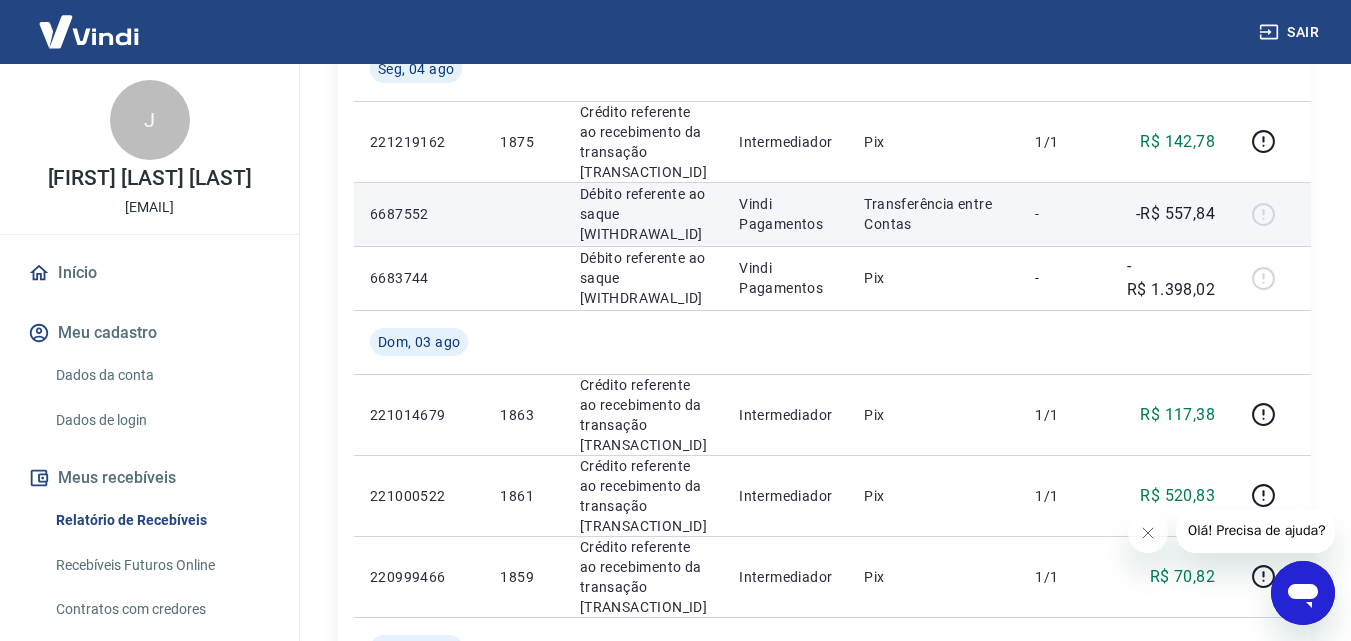 click on "Transferência entre Contas" at bounding box center [933, 214] 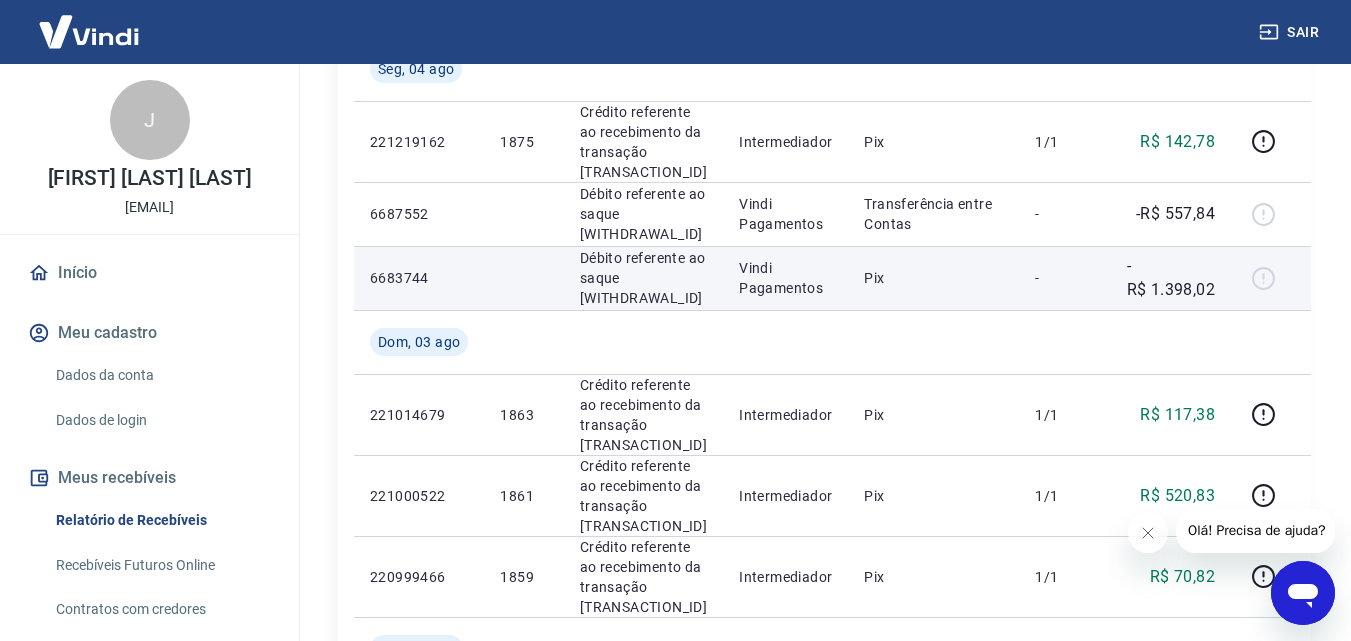 click on "Pix" at bounding box center (933, 278) 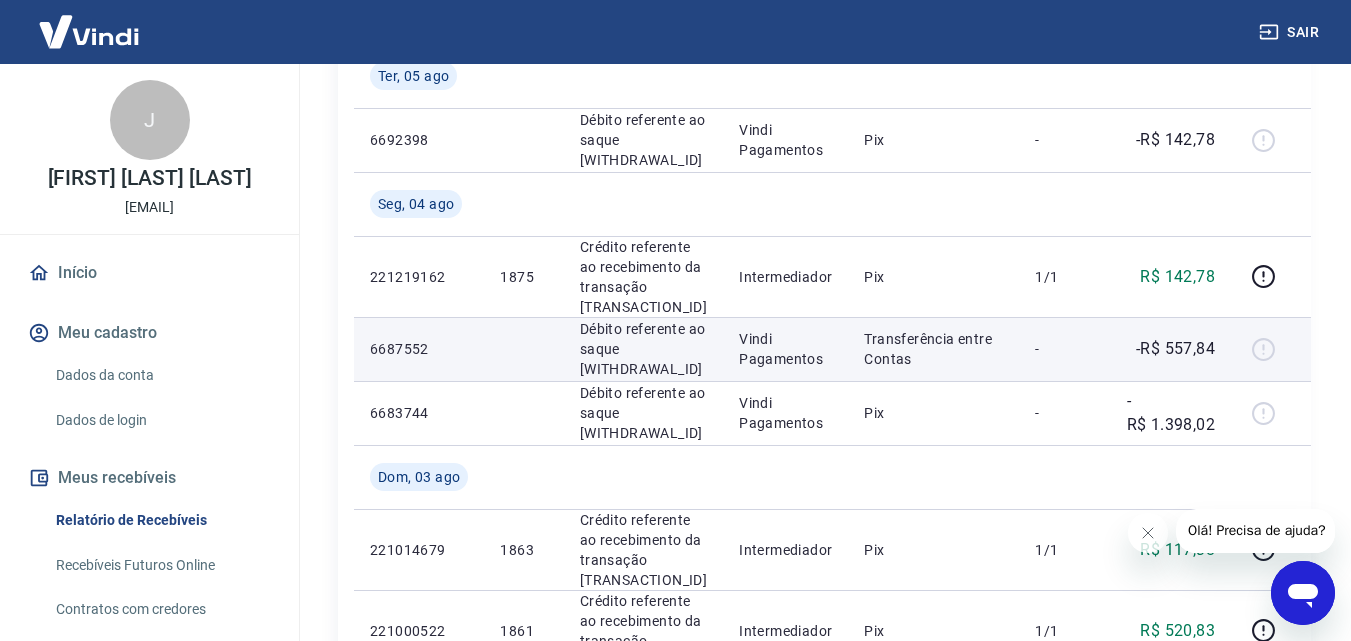 scroll, scrollTop: 400, scrollLeft: 0, axis: vertical 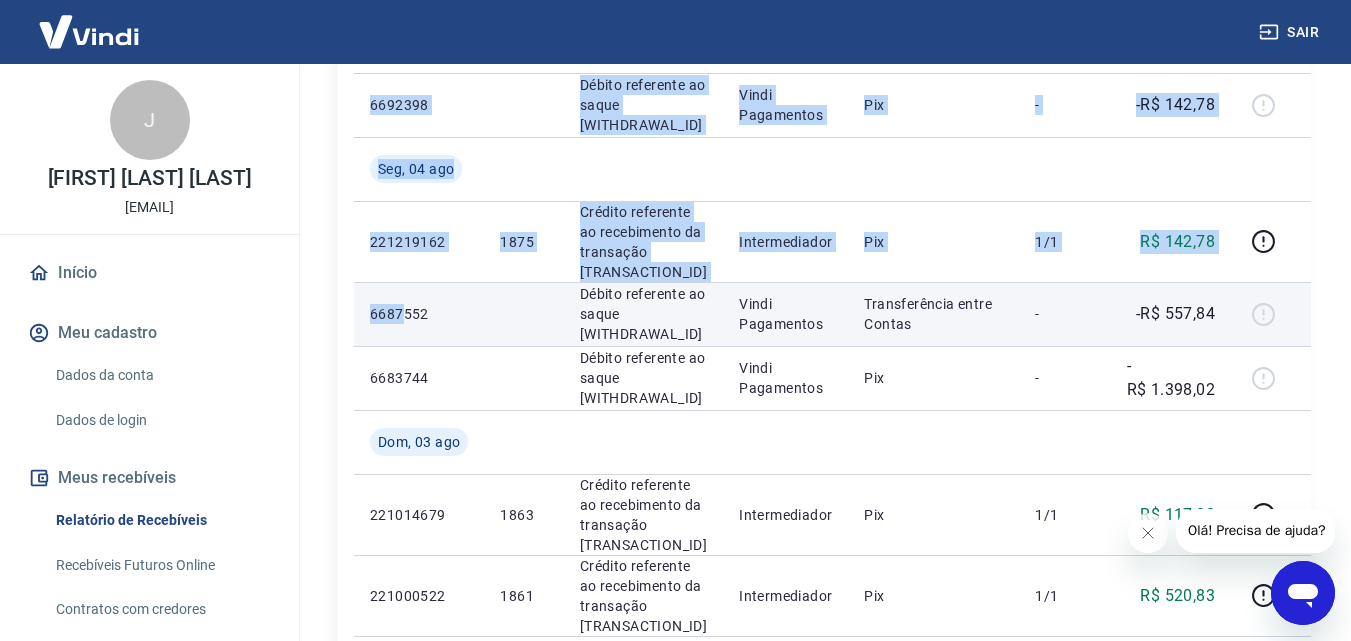 drag, startPoint x: 345, startPoint y: 364, endPoint x: 401, endPoint y: 364, distance: 56 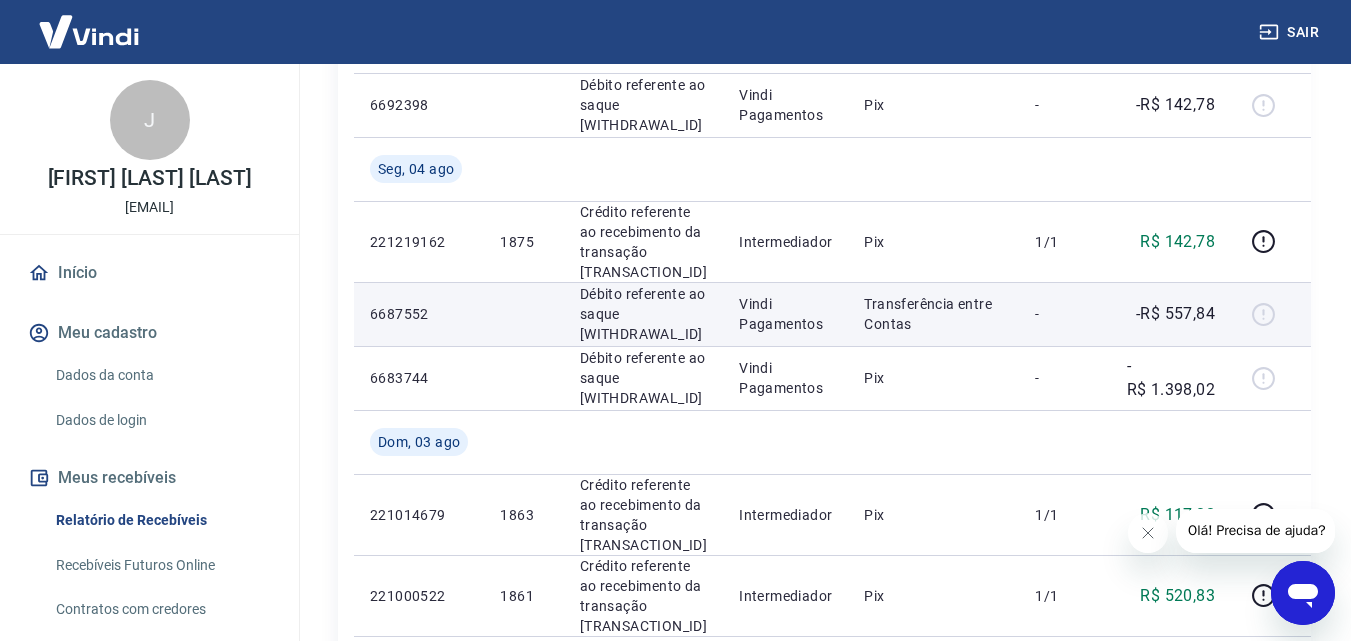 click on "Débito referente ao saque [WITHDRAWAL_ID]" at bounding box center (643, 314) 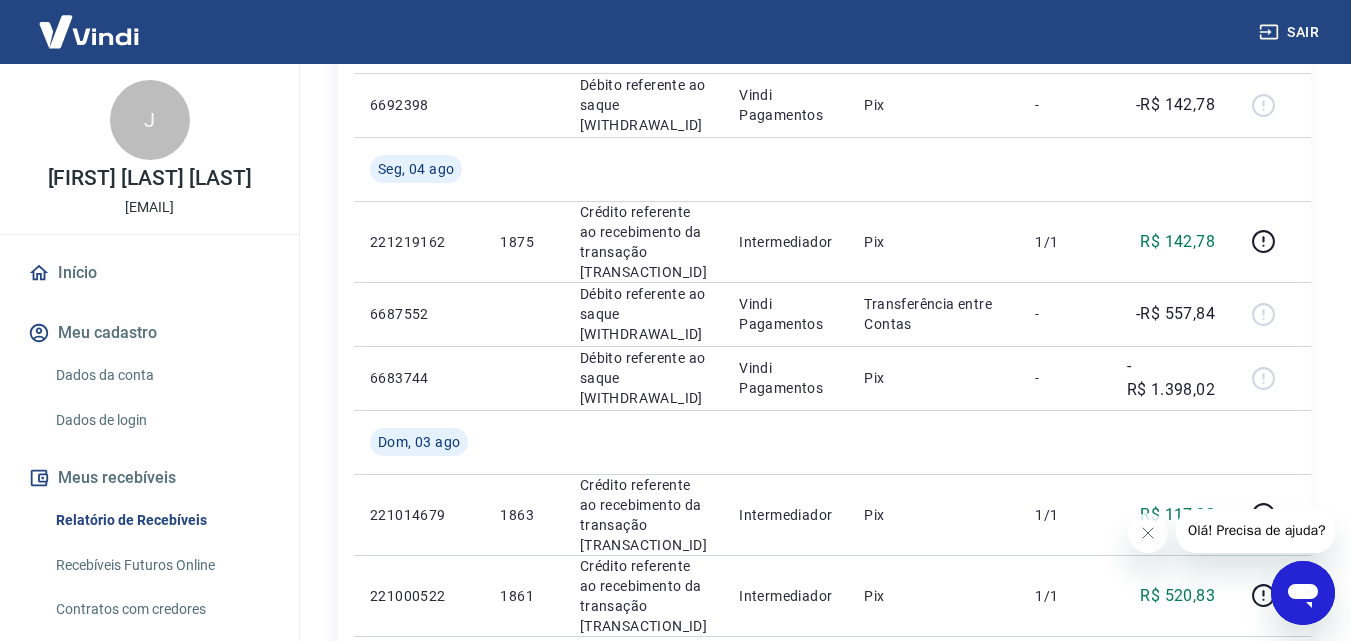 click on "Início / Meus Recebíveis / Relatório de Recebíveis Relatório de Recebíveis Saiba como funciona a programação dos recebimentos Saiba como funciona a programação dos recebimentos Filtros Exportar ID Pedido Descrição Origem Pagamento Parcelas Valor Líq. Tarifas Ter, 05 ago [WITHDRAWAL_ID] Débito referente ao saque [WITHDRAWAL_ID] Vindi Pagamentos Pix - -R$ 142,78 Seg, 04 ago [TRANSACTION_ID] [ORDER_ID] Crédito referente ao recebimento da transação [TRANSACTION_ID] Intermediador Pix 1/1 R$ 142,78 [WITHDRAWAL_ID] Débito referente ao saque [WITHDRAWAL_ID] Vindi Pagamentos Transferência entre Contas - -R$ 557,84 [WITHDRAWAL_ID] Débito referente ao saque [WITHDRAWAL_ID] Vindi Pagamentos Pix - -R$ 1.398,02 Dom, 03 ago [TRANSACTION_ID] [ORDER_ID] Crédito referente ao recebimento da transação [TRANSACTION_ID] Intermediador Pix 1/1 R$ 117,38 [TRANSACTION_ID] [ORDER_ID] Crédito referente ao recebimento da transação [TRANSACTION_ID] Intermediador Pix 1/1 R$ 520,83 [TRANSACTION_ID] [ORDER_ID] Crédito referente ao recebimento da transação [TRANSACTION_ID] Intermediador Pix 1/1 R$ 70,82 Sáb, 02 ago [TRANSACTION_ID] [ORDER_ID]" at bounding box center [820, 964] 